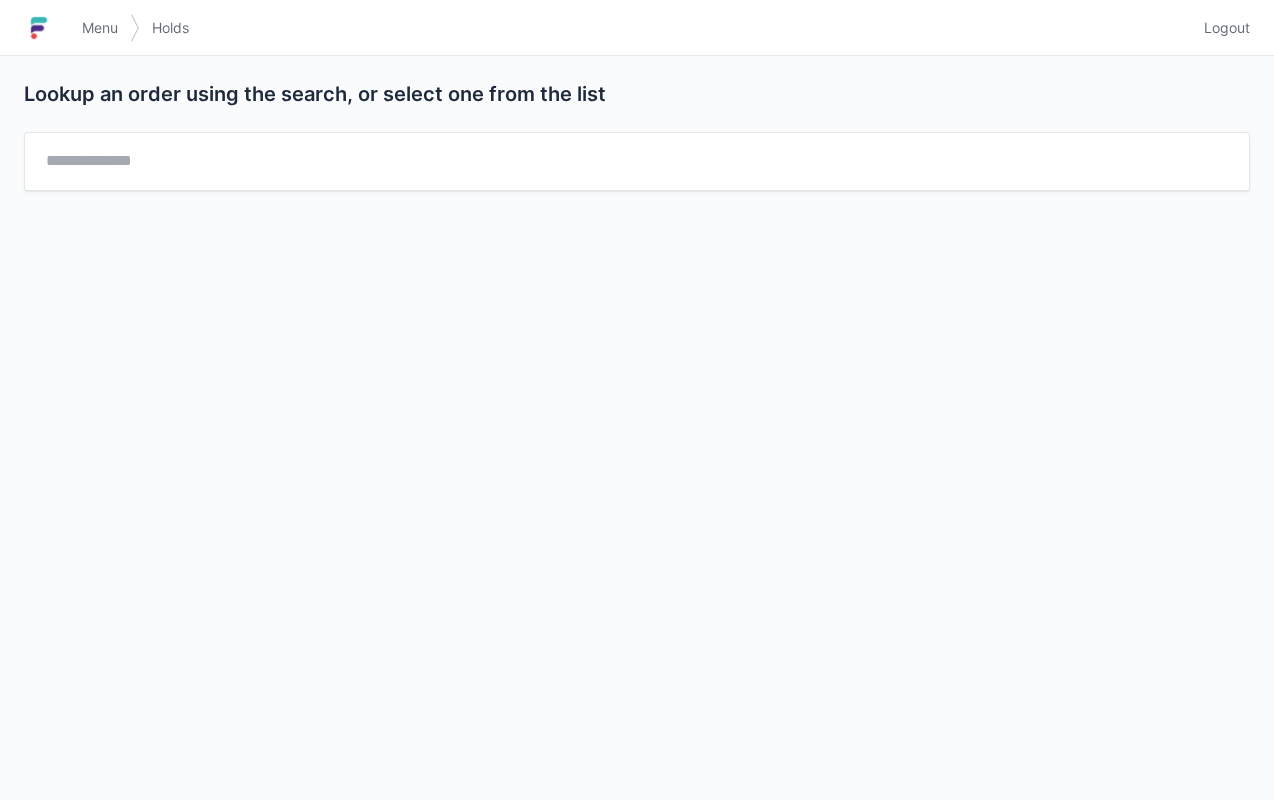 scroll, scrollTop: 0, scrollLeft: 0, axis: both 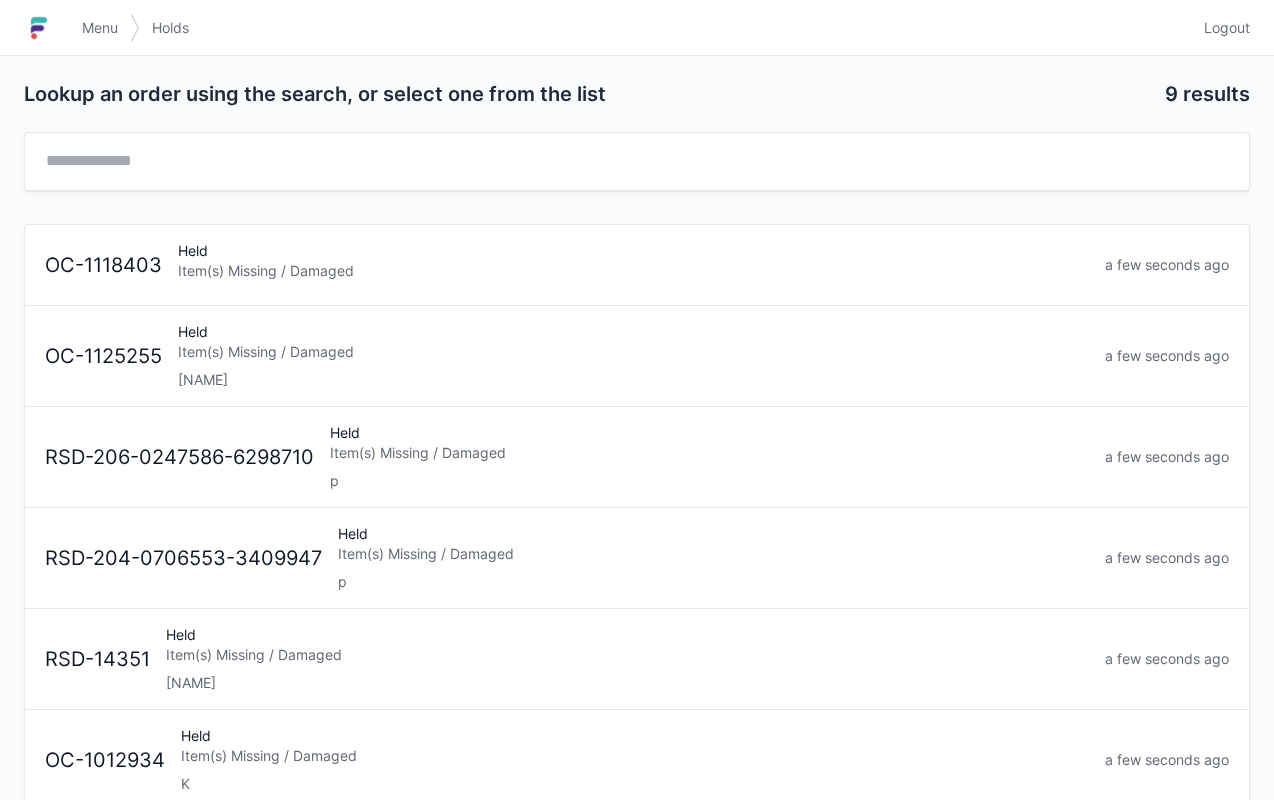 click on "Item(s) Missing / Damaged" at bounding box center [633, 352] 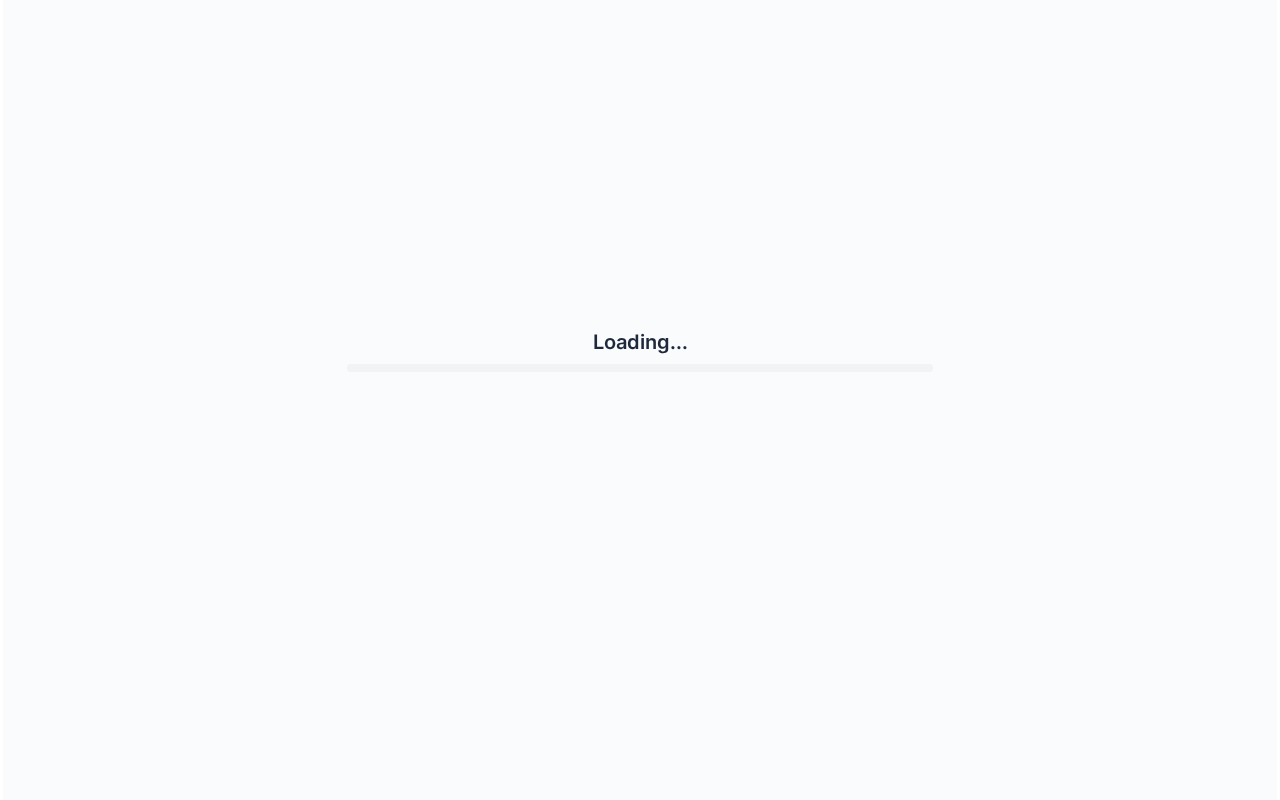 scroll, scrollTop: 0, scrollLeft: 0, axis: both 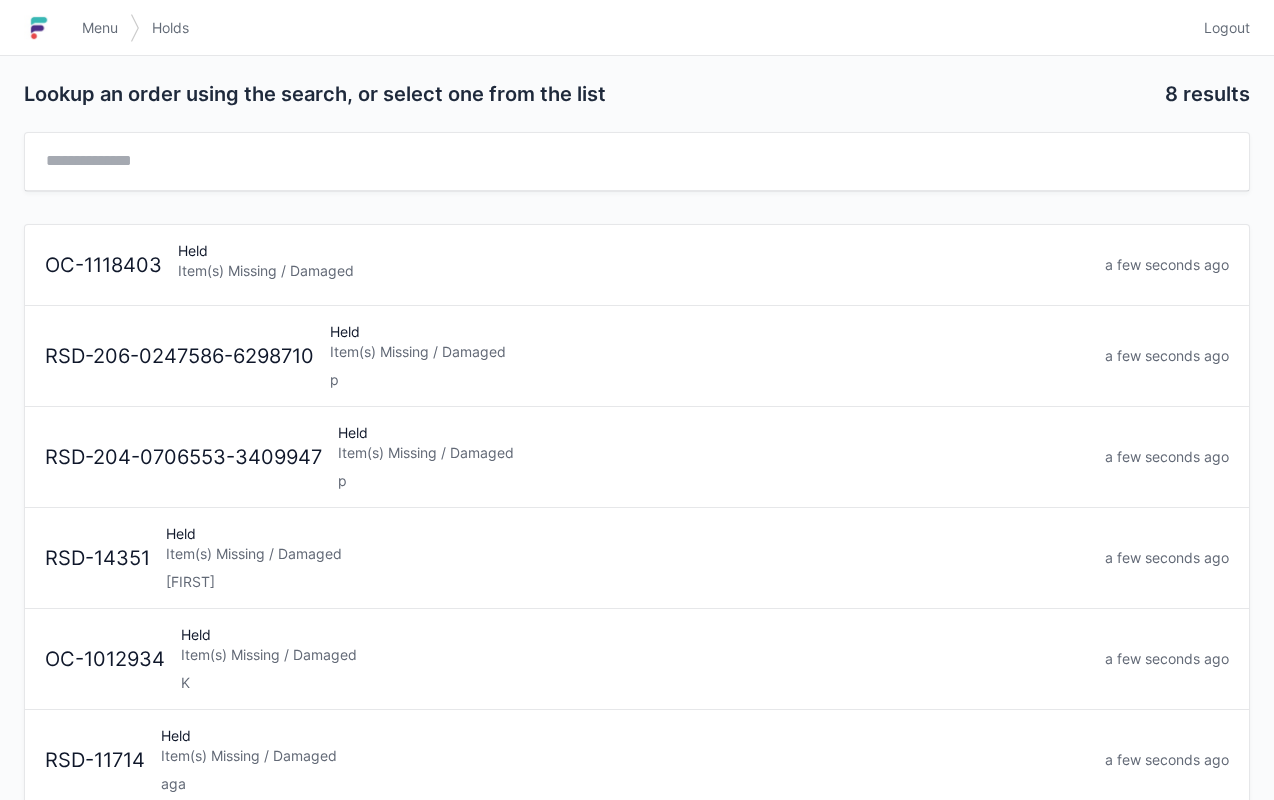 click on "Menu" at bounding box center (100, 28) 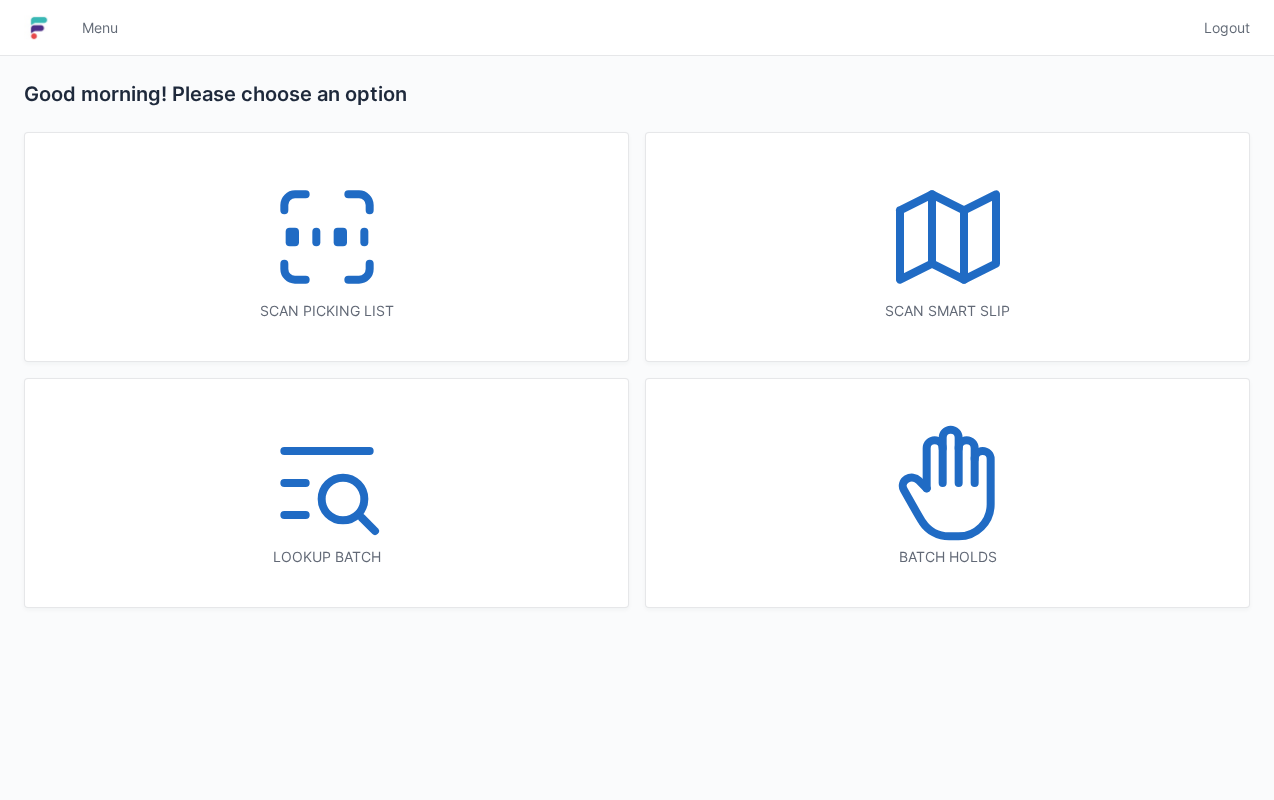 scroll, scrollTop: 0, scrollLeft: 0, axis: both 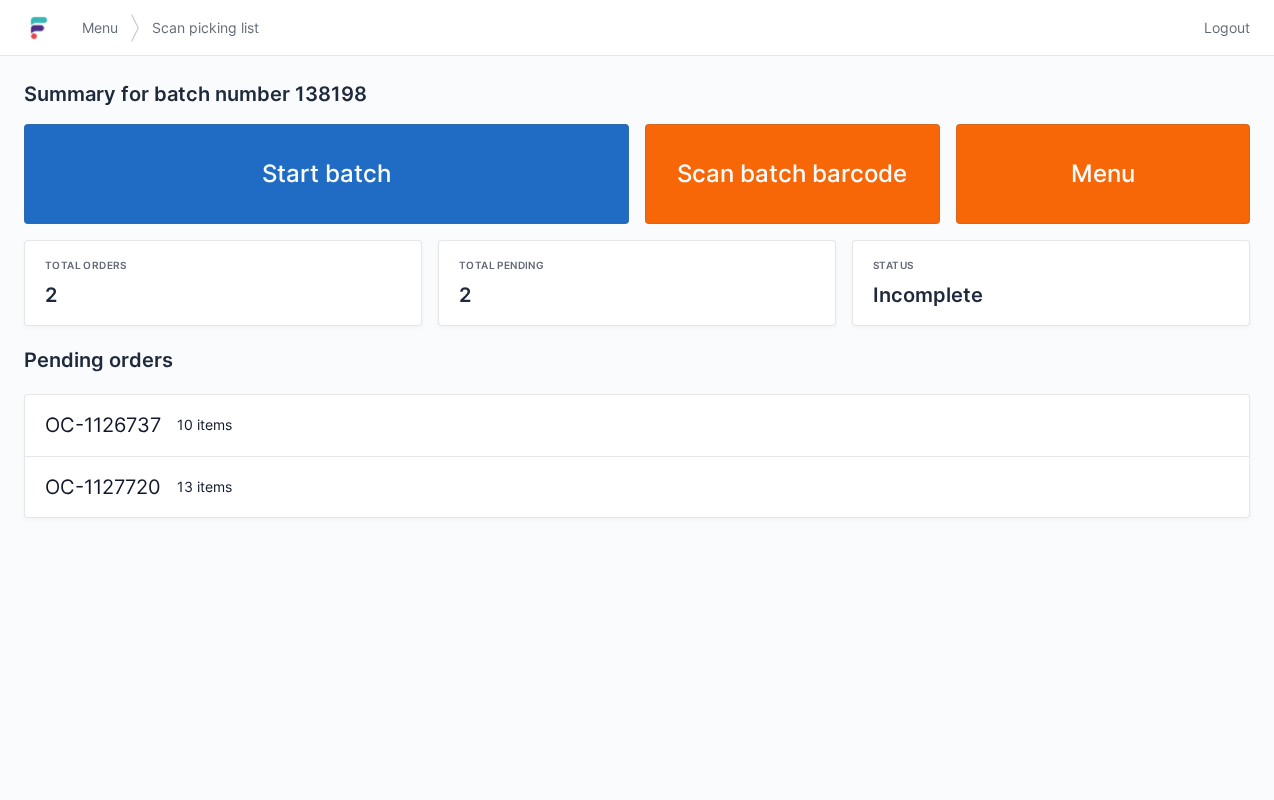click on "Start batch" at bounding box center (326, 174) 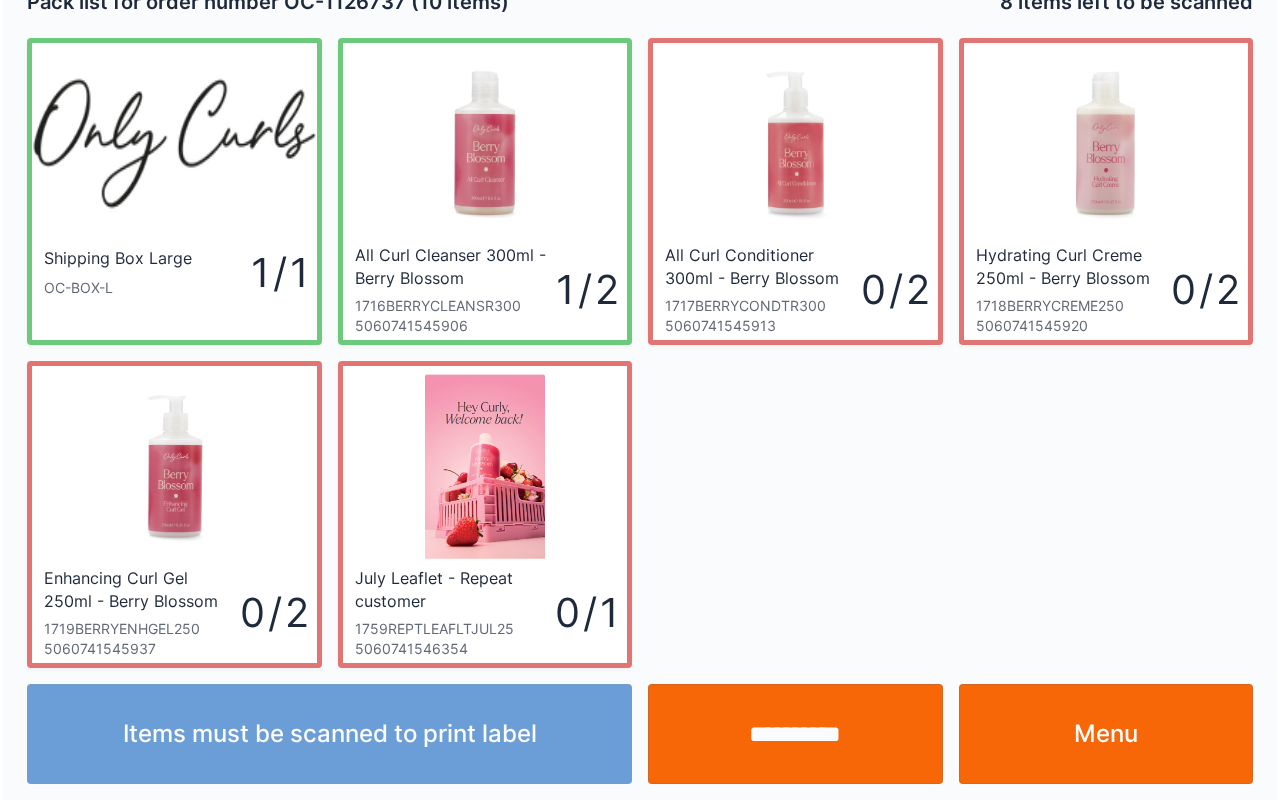 scroll, scrollTop: 36, scrollLeft: 0, axis: vertical 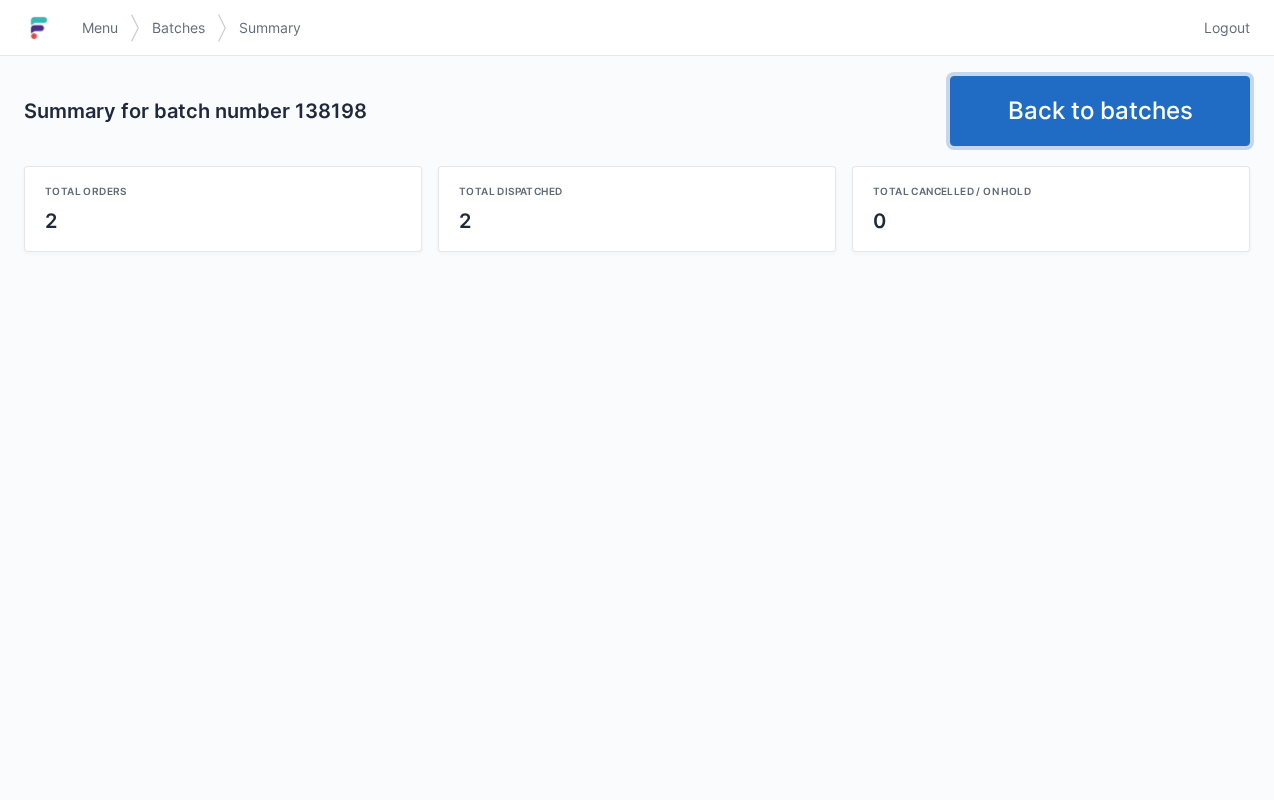 click on "Back to batches" at bounding box center (1100, 111) 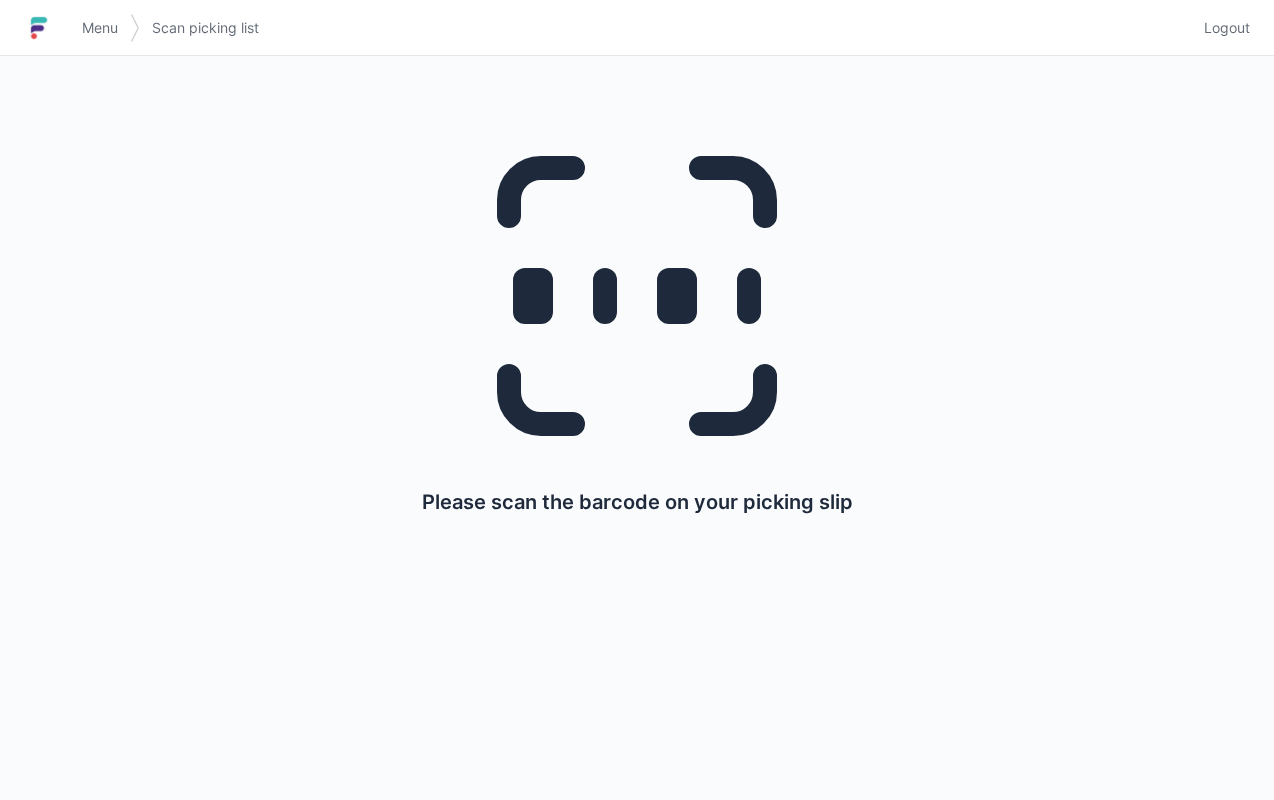 scroll, scrollTop: 0, scrollLeft: 0, axis: both 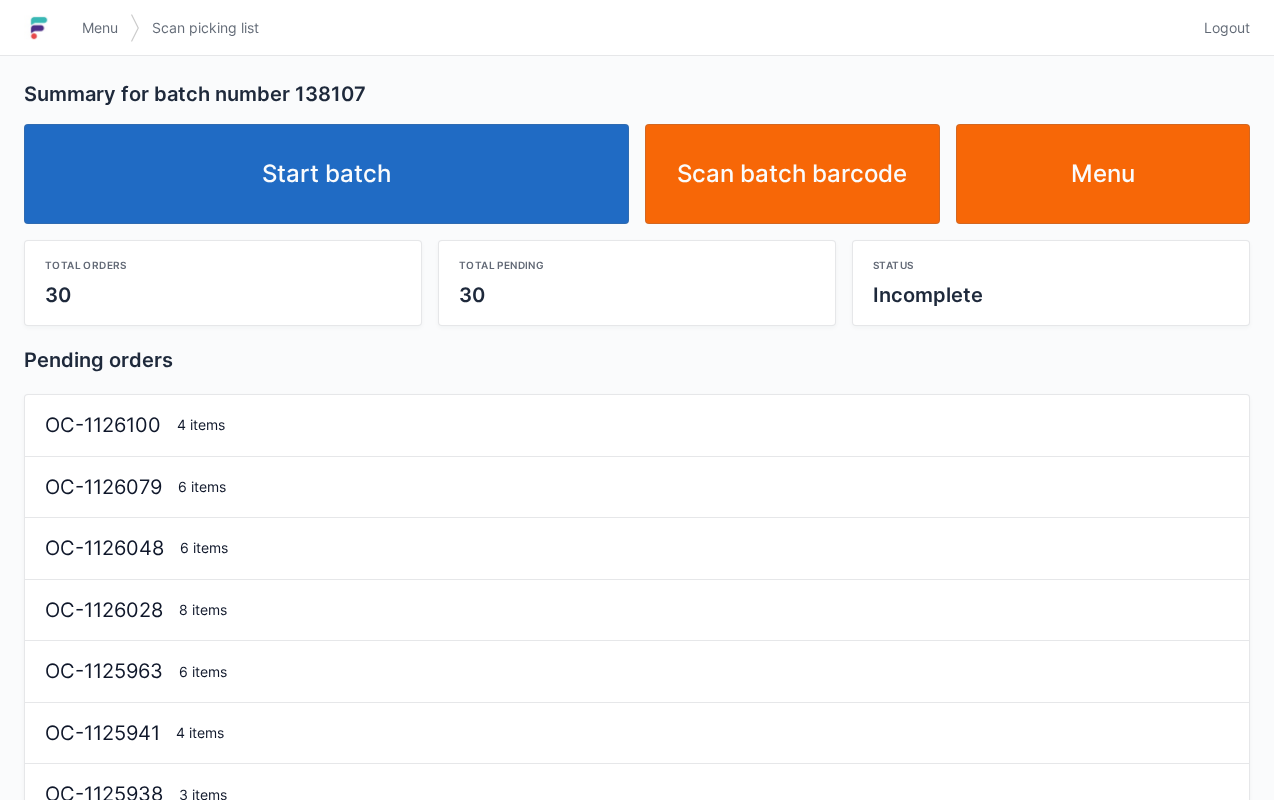 click on "Start batch" at bounding box center [326, 174] 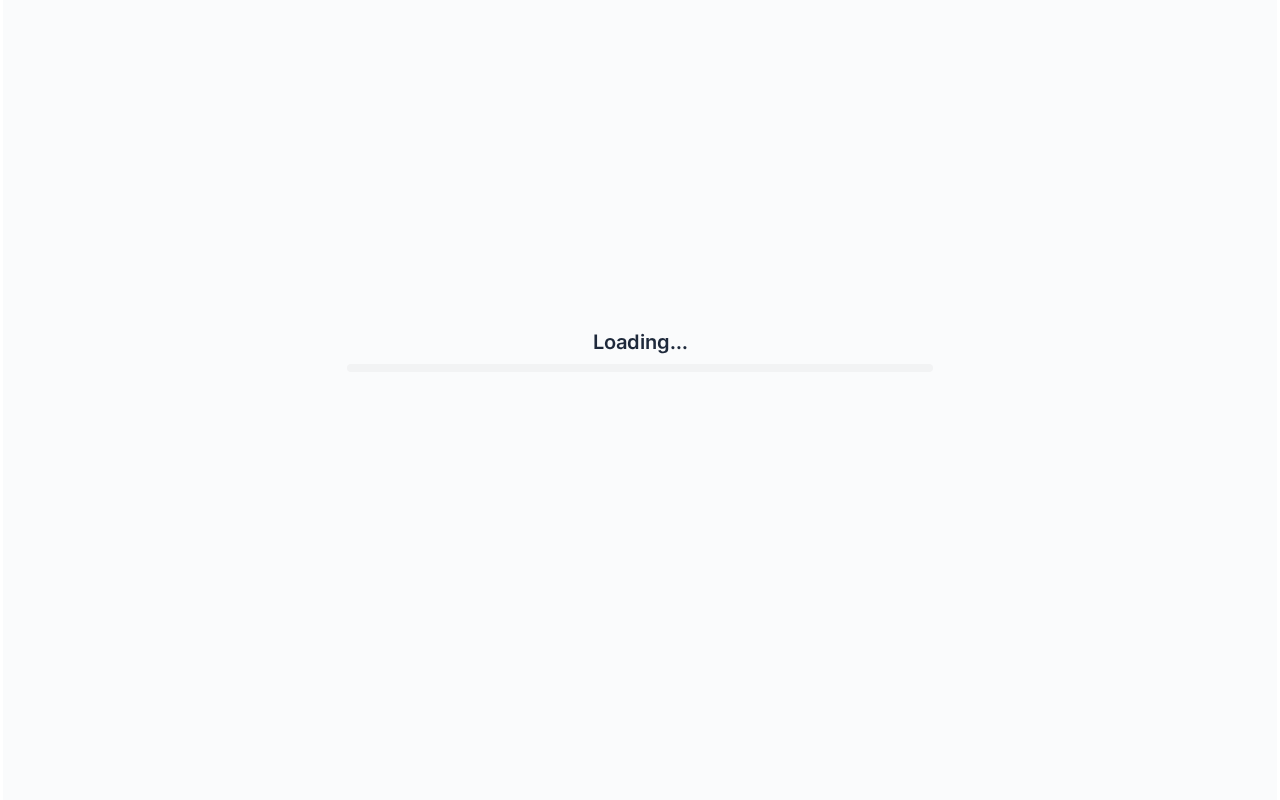 scroll, scrollTop: 0, scrollLeft: 0, axis: both 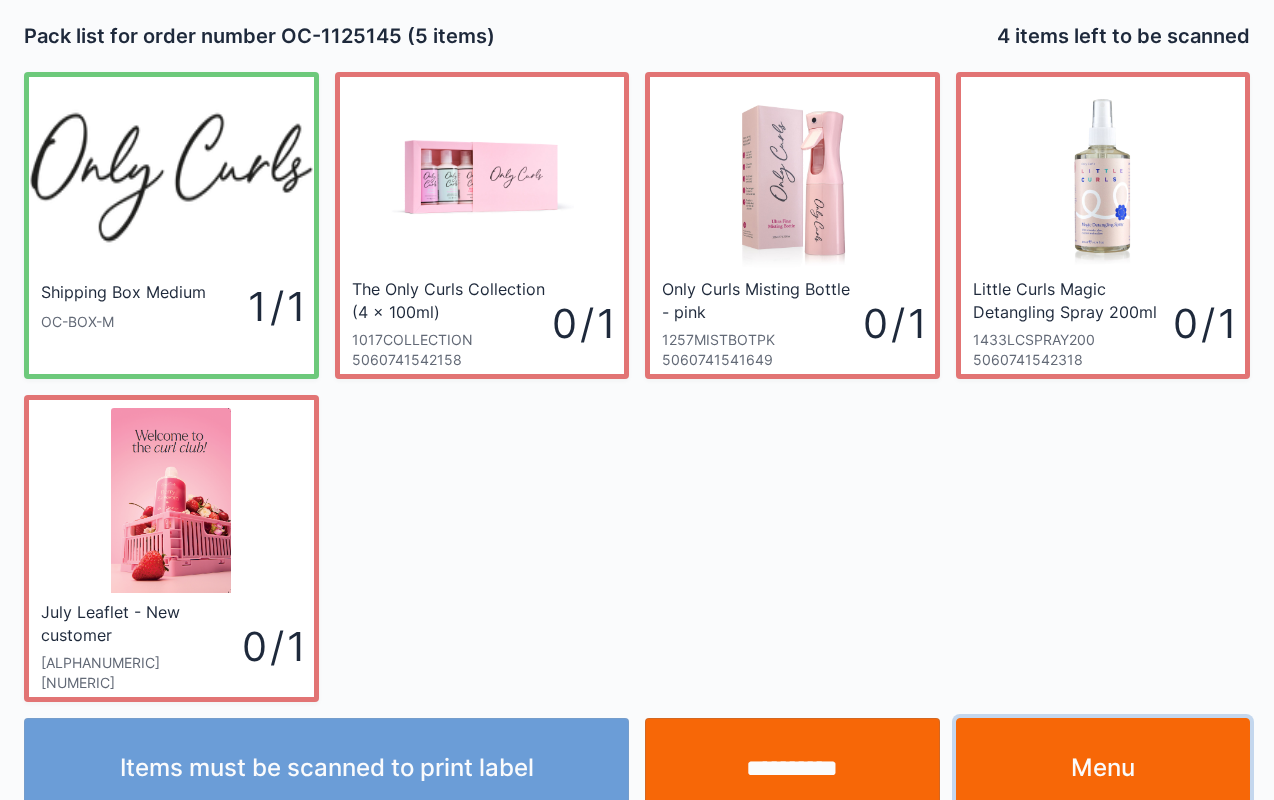 click on "Menu" at bounding box center [1103, 768] 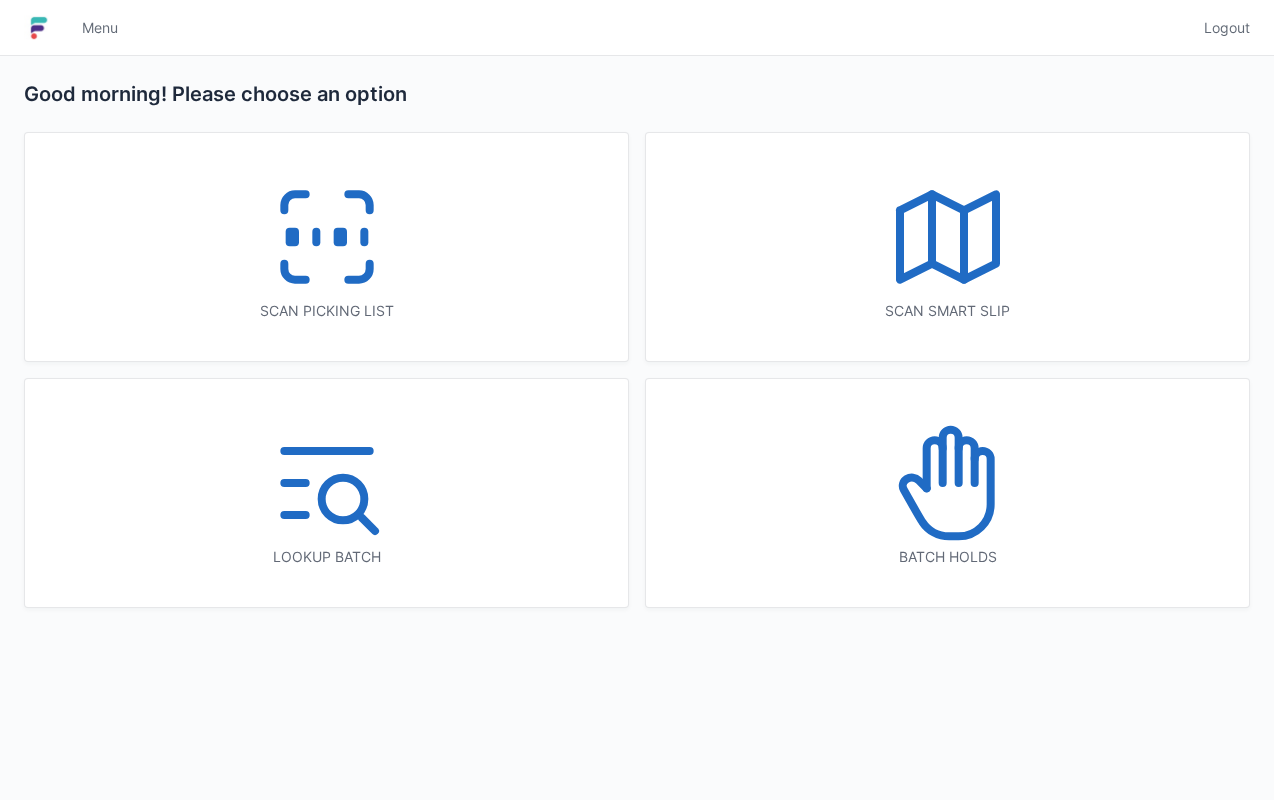 scroll, scrollTop: 0, scrollLeft: 0, axis: both 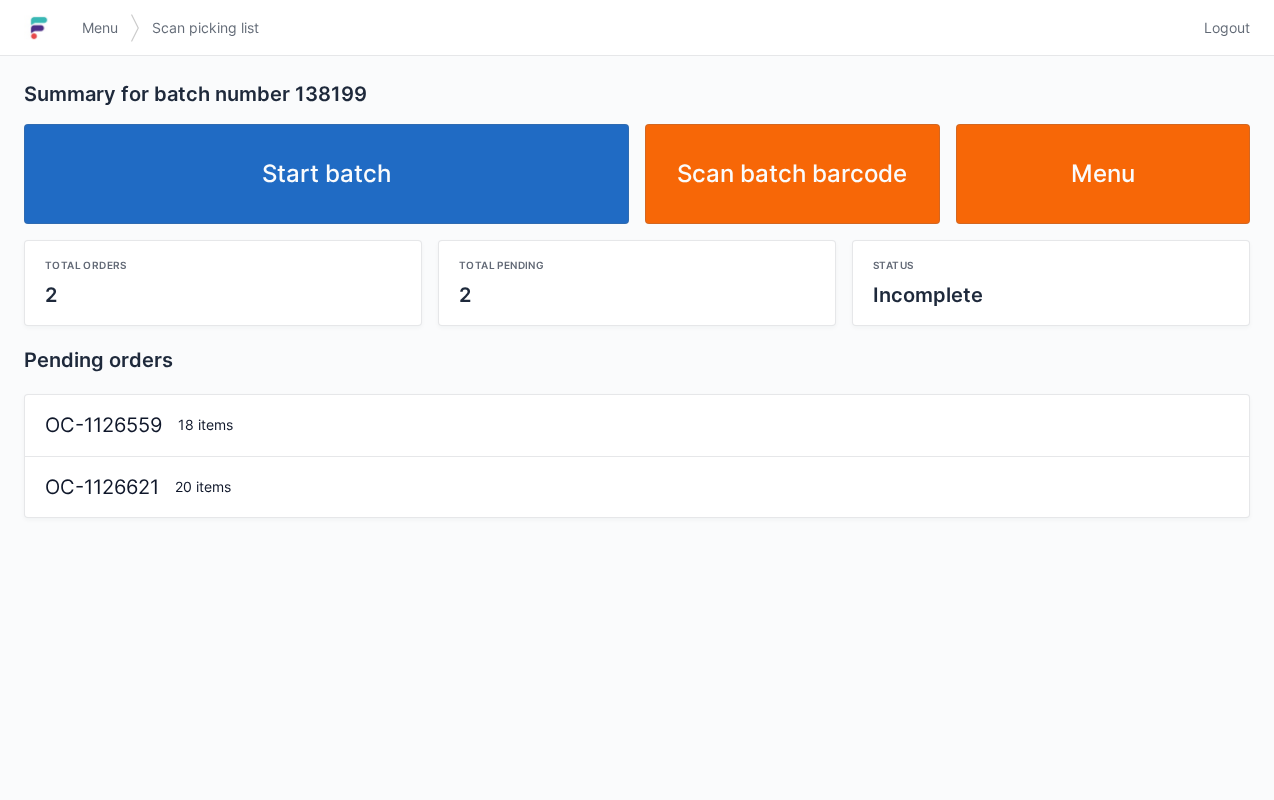 click on "Start batch" at bounding box center (326, 174) 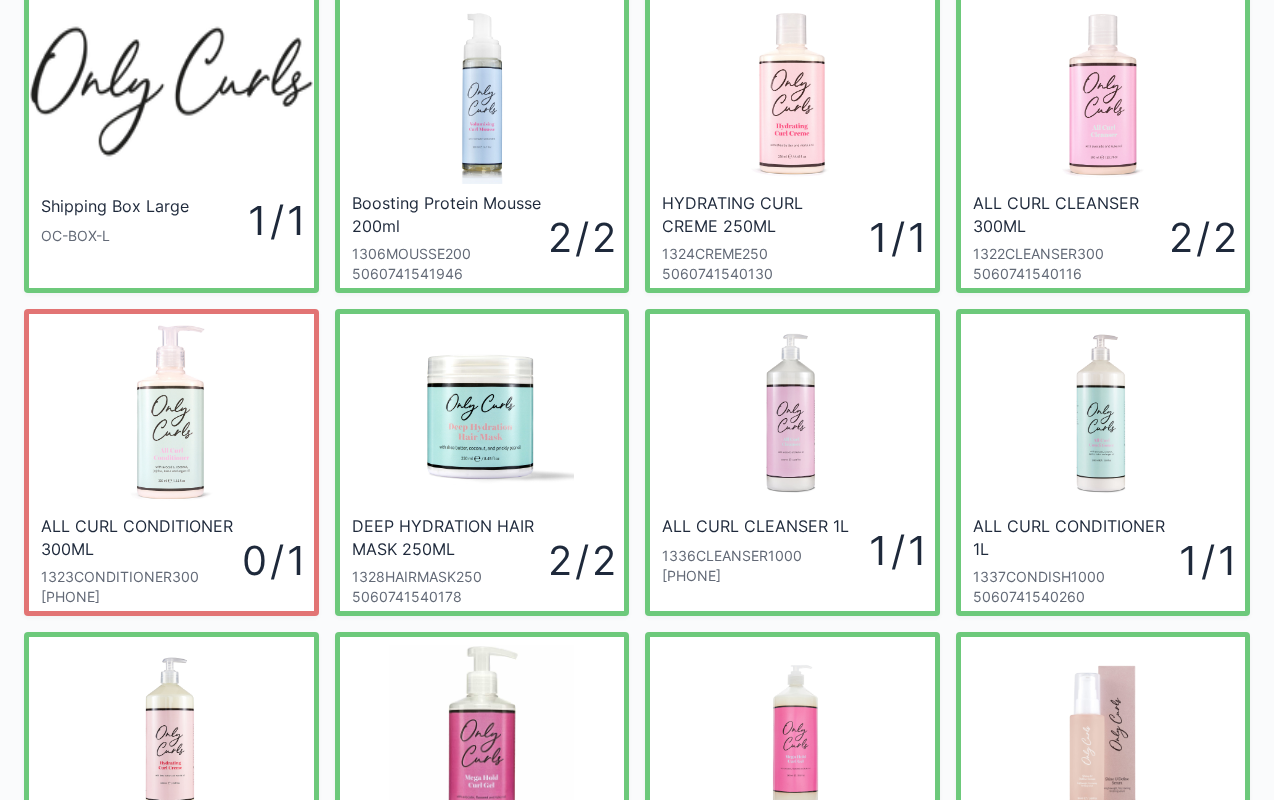 scroll, scrollTop: 86, scrollLeft: 0, axis: vertical 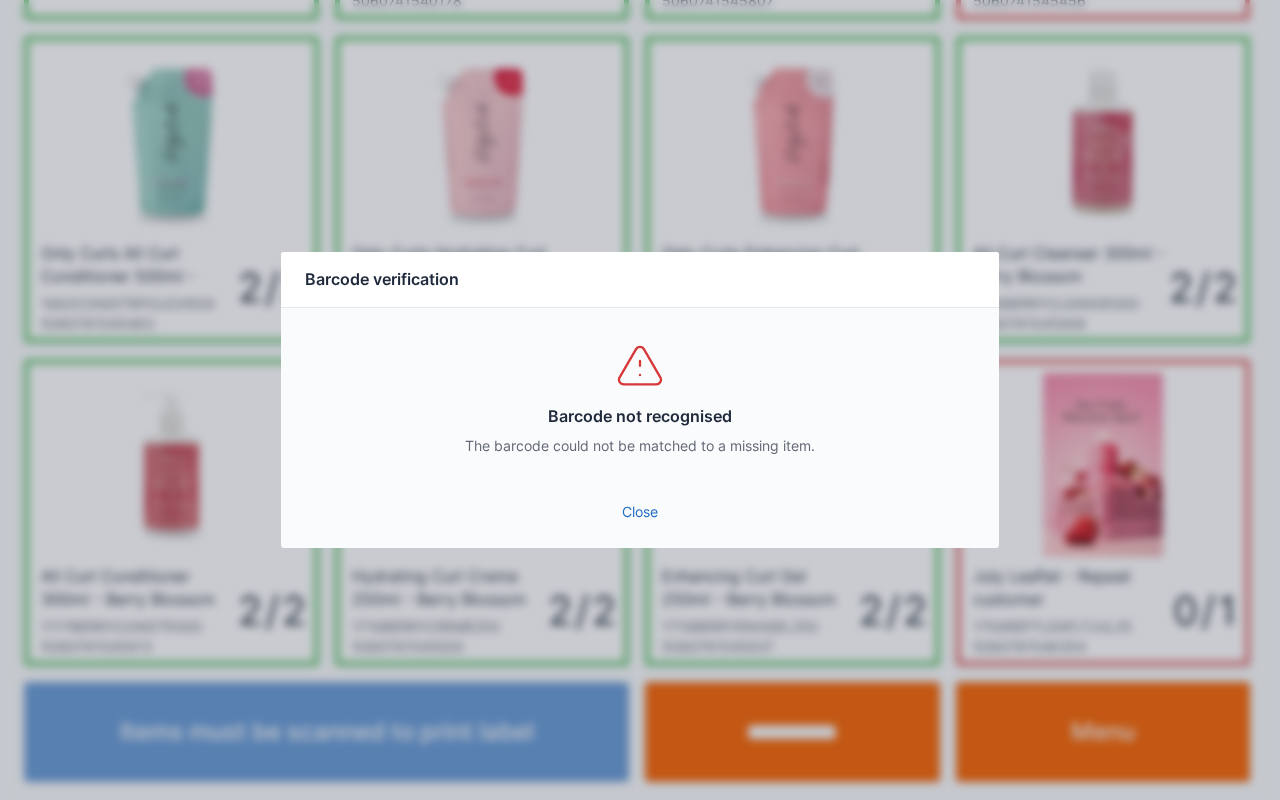 click on "Close" at bounding box center [640, 512] 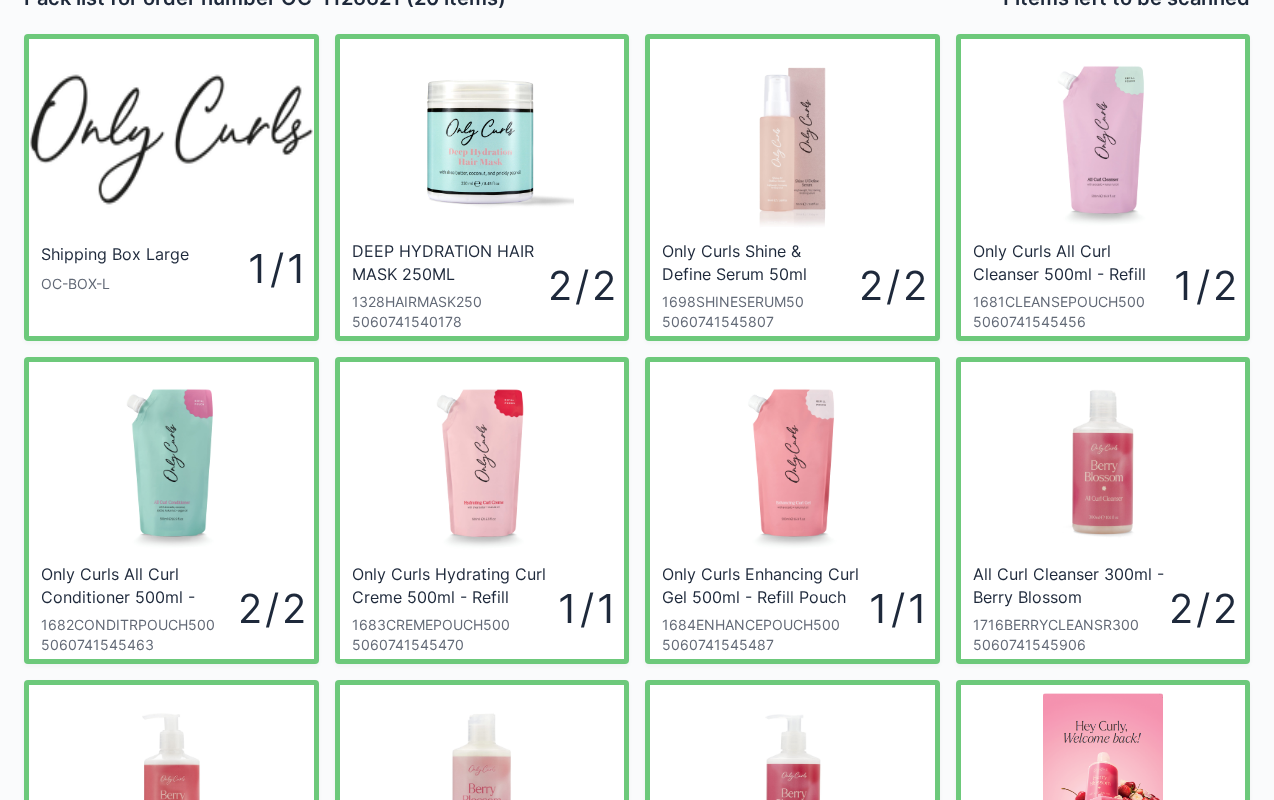 scroll, scrollTop: 40, scrollLeft: 0, axis: vertical 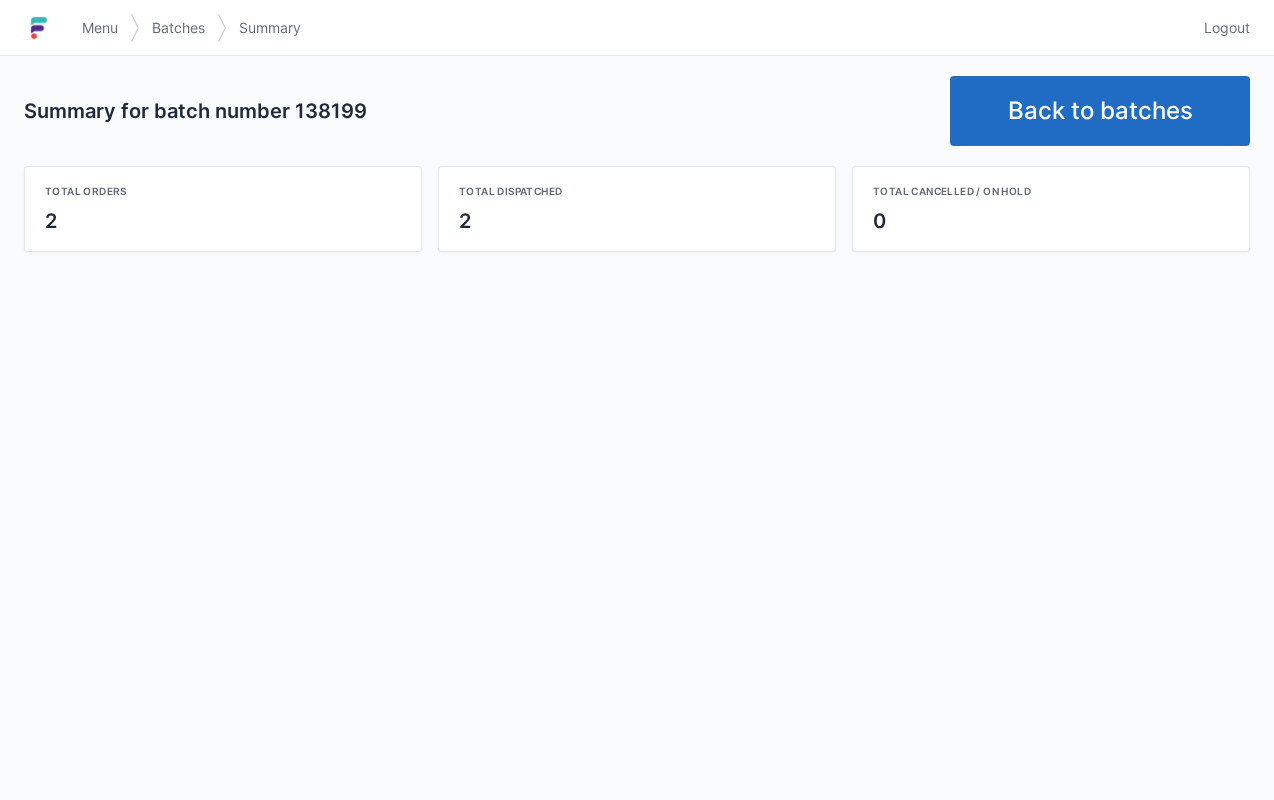 click on "Back to batches" at bounding box center (1100, 111) 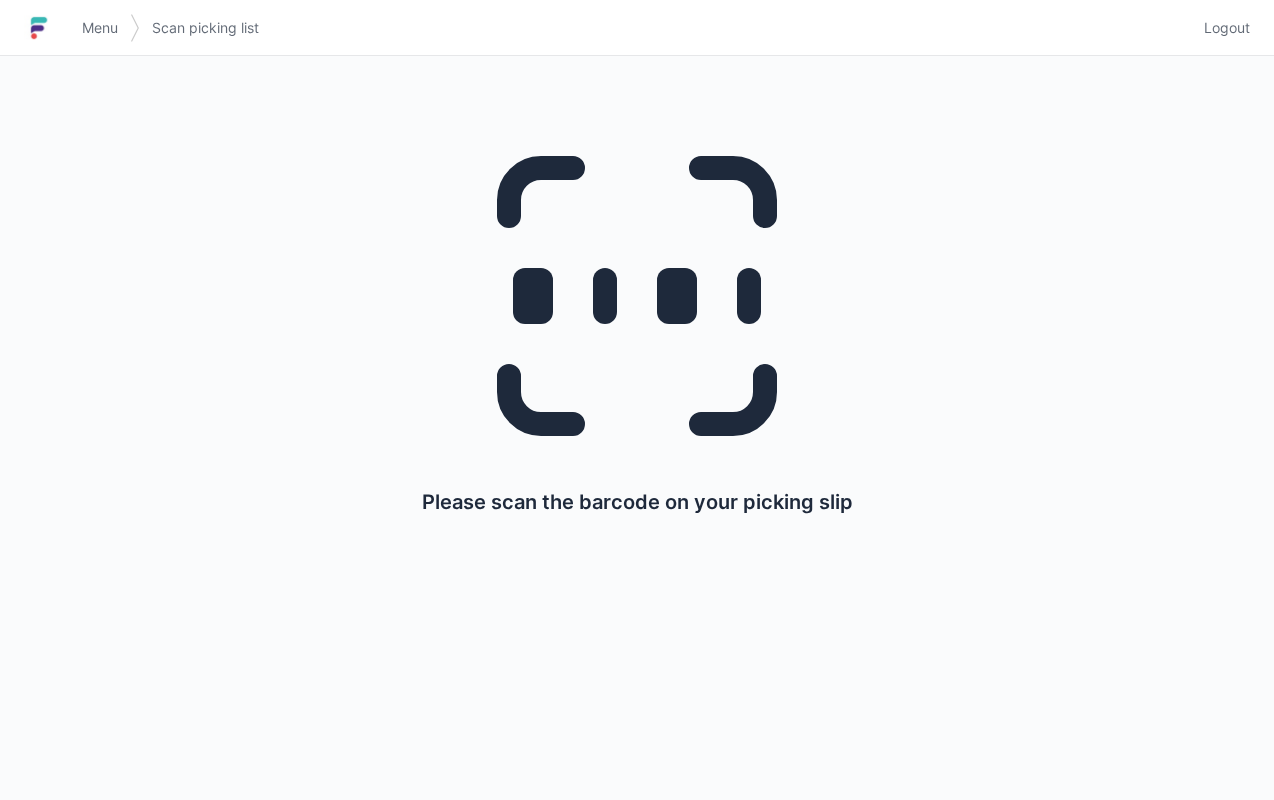 scroll, scrollTop: 0, scrollLeft: 0, axis: both 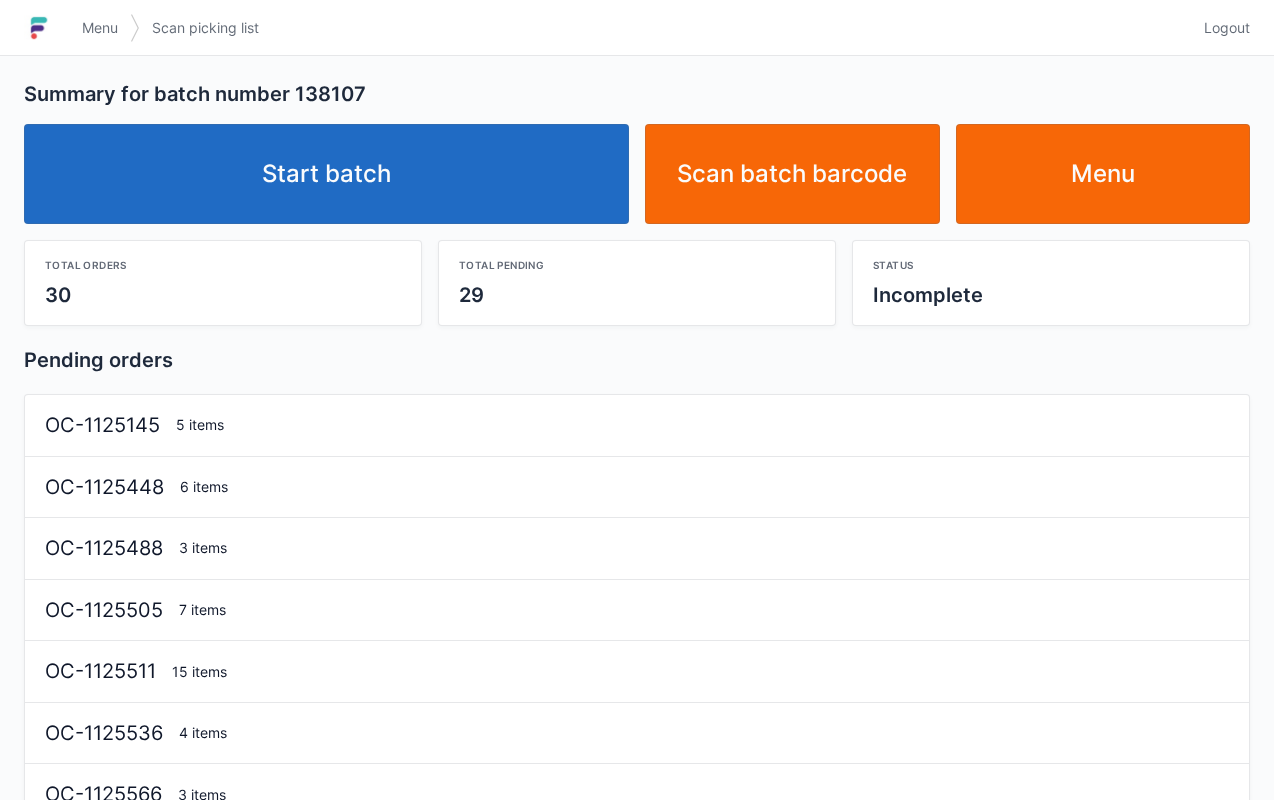 click on "Start batch" at bounding box center [326, 174] 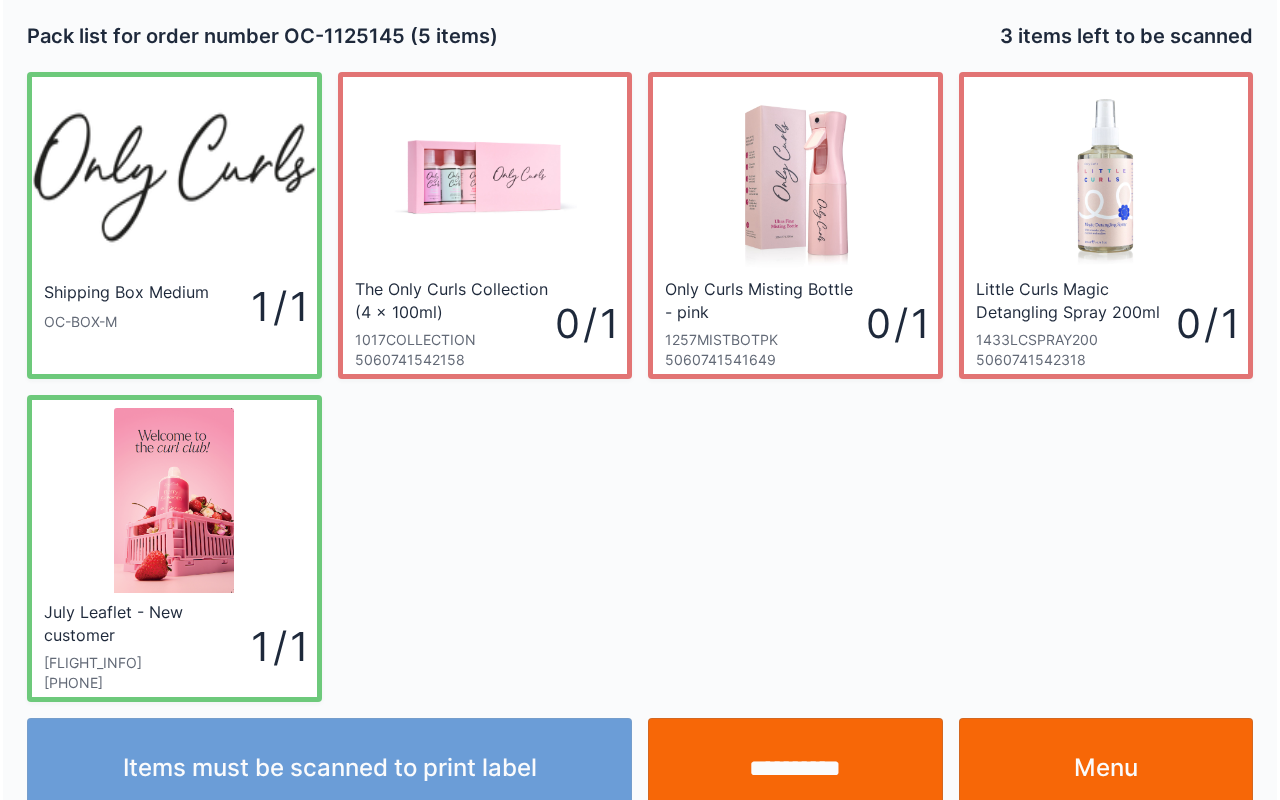 scroll, scrollTop: 36, scrollLeft: 0, axis: vertical 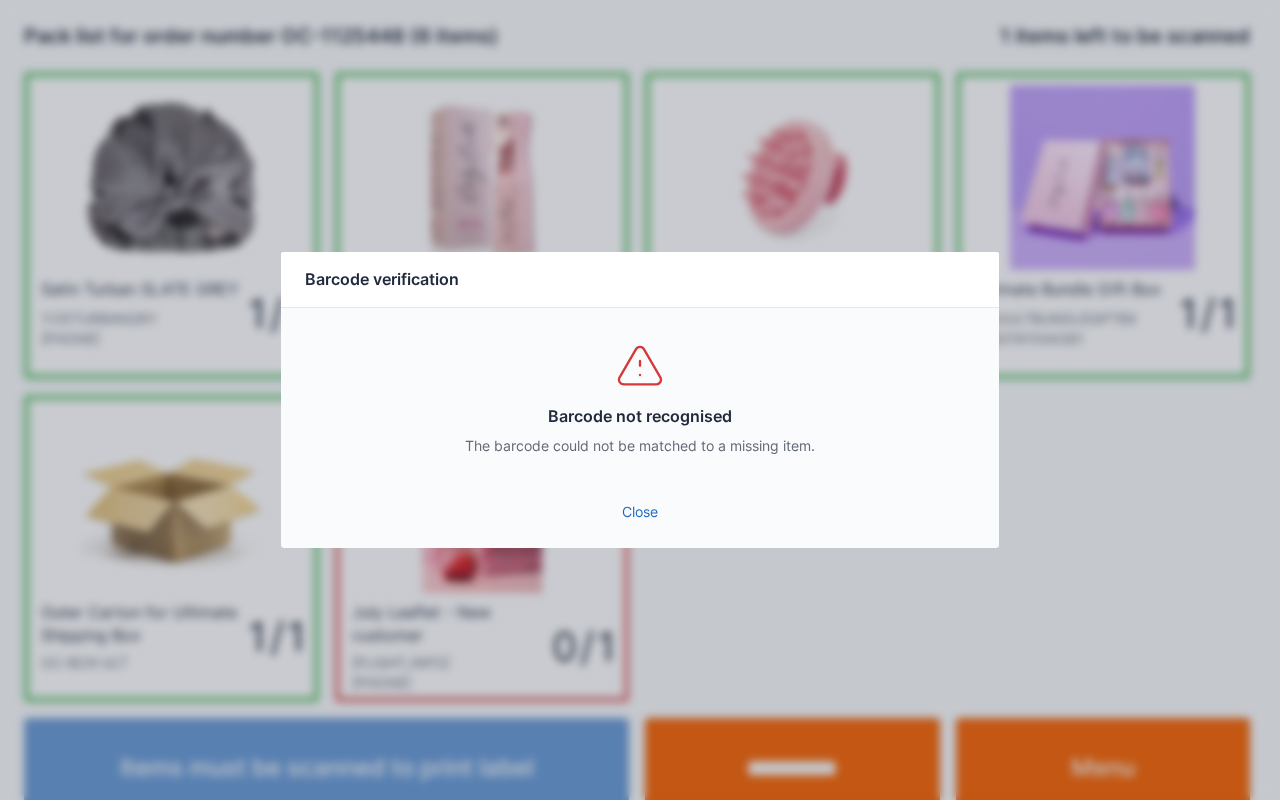 click on "Close" at bounding box center (640, 512) 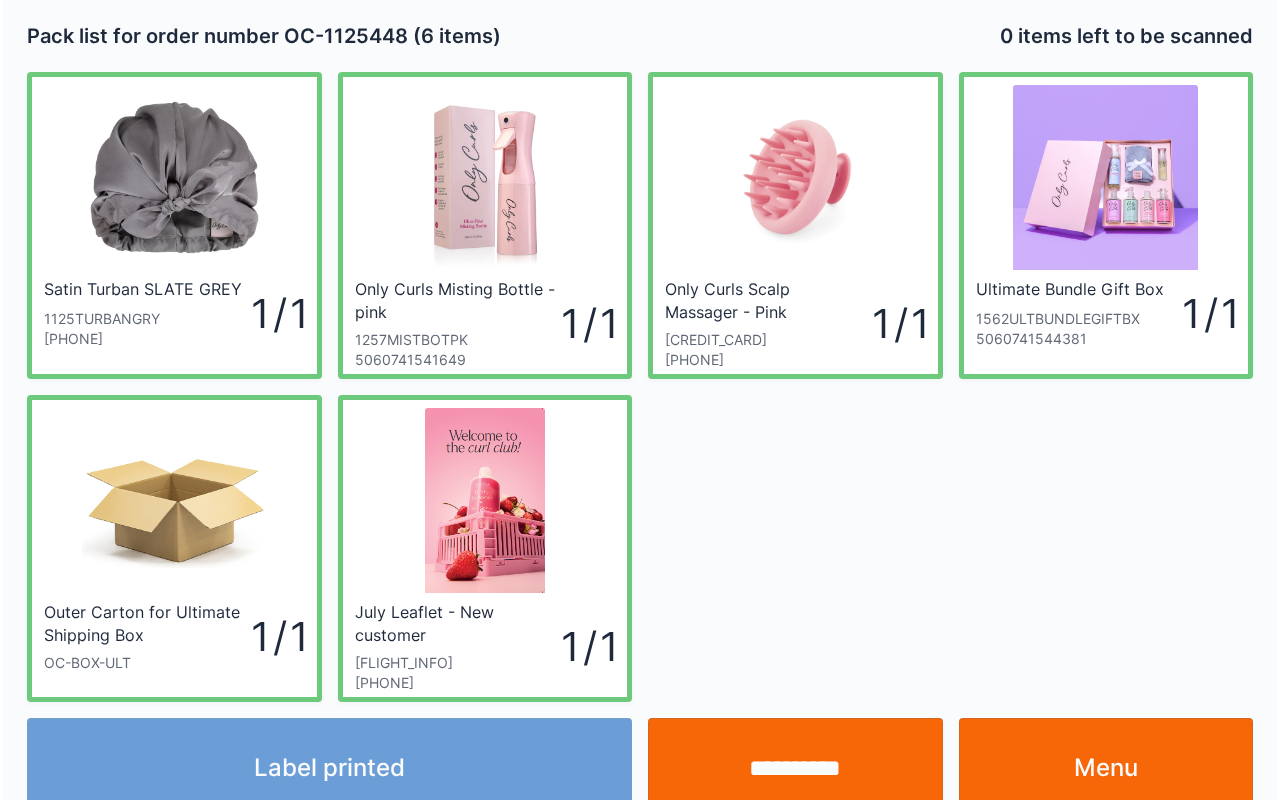 scroll, scrollTop: 36, scrollLeft: 0, axis: vertical 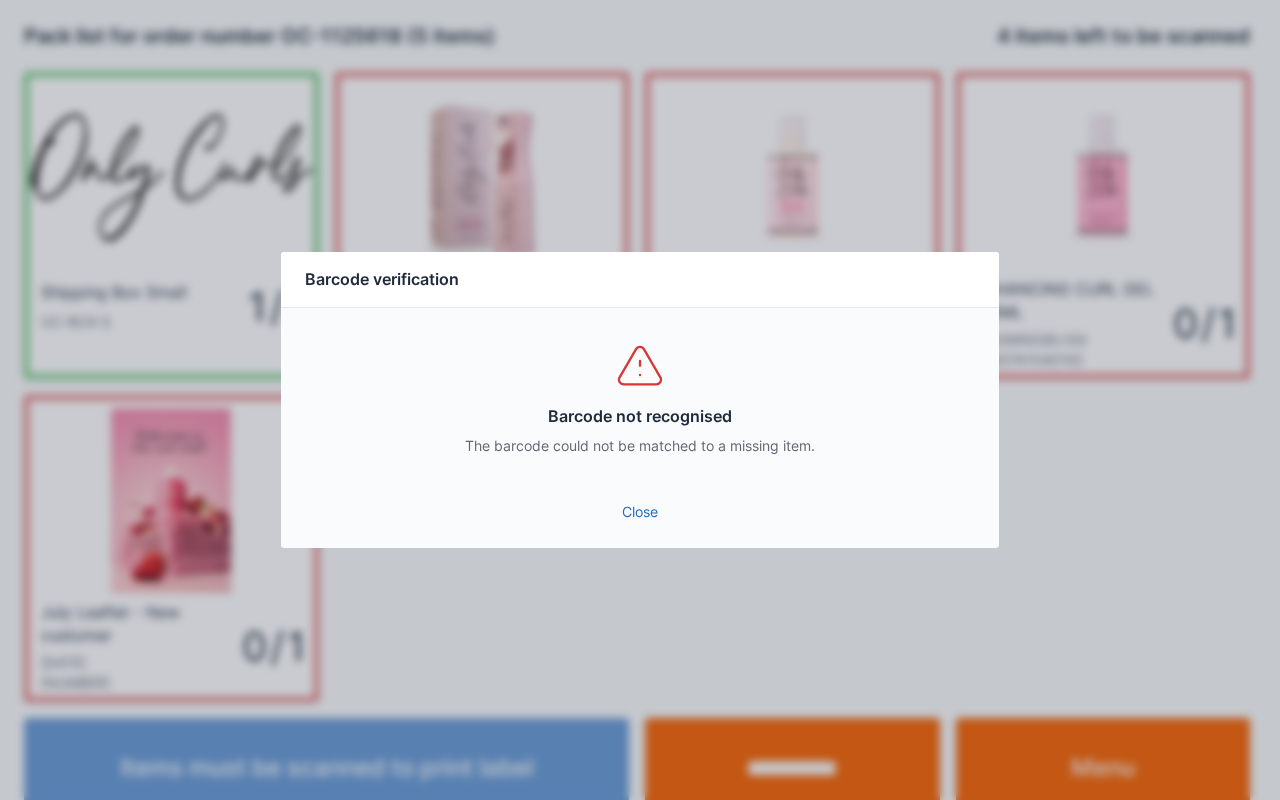 click on "Barcode not recognised The barcode could not be matched to a missing item." at bounding box center (640, 398) 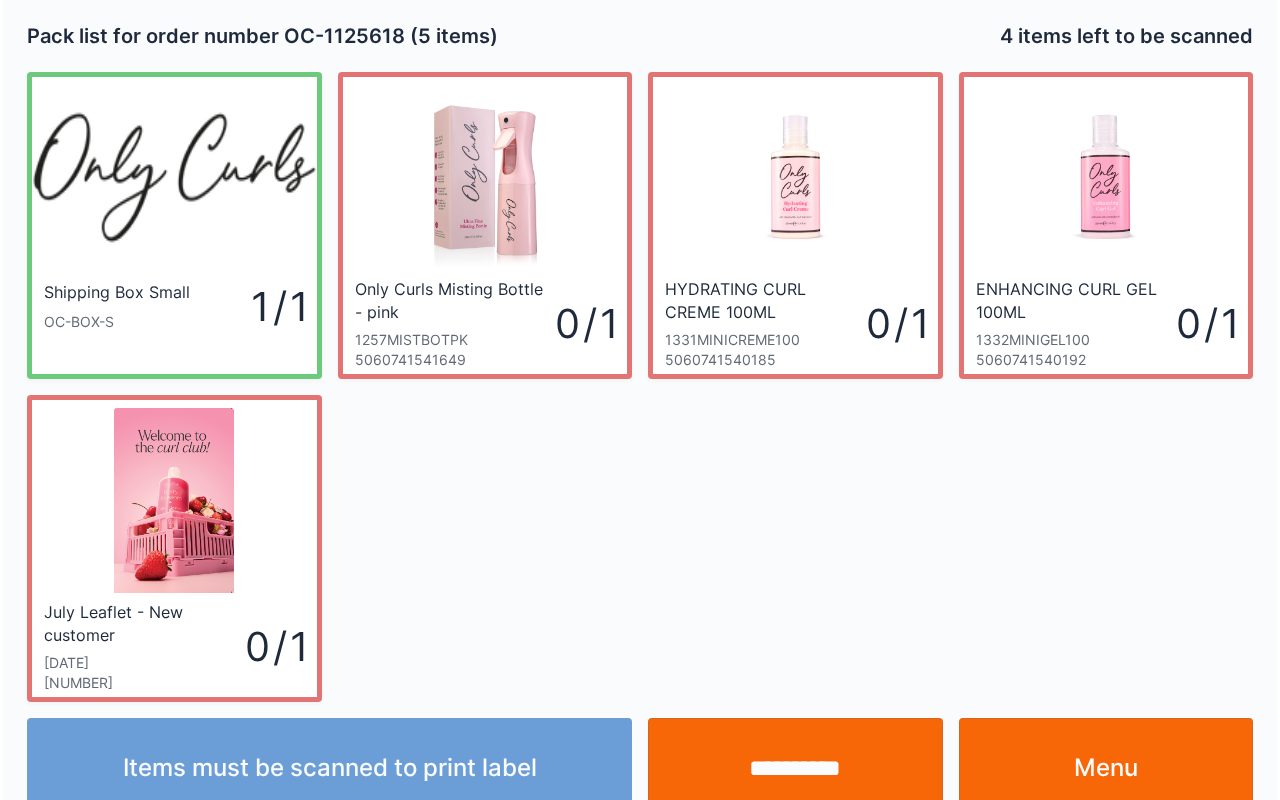 scroll, scrollTop: 36, scrollLeft: 0, axis: vertical 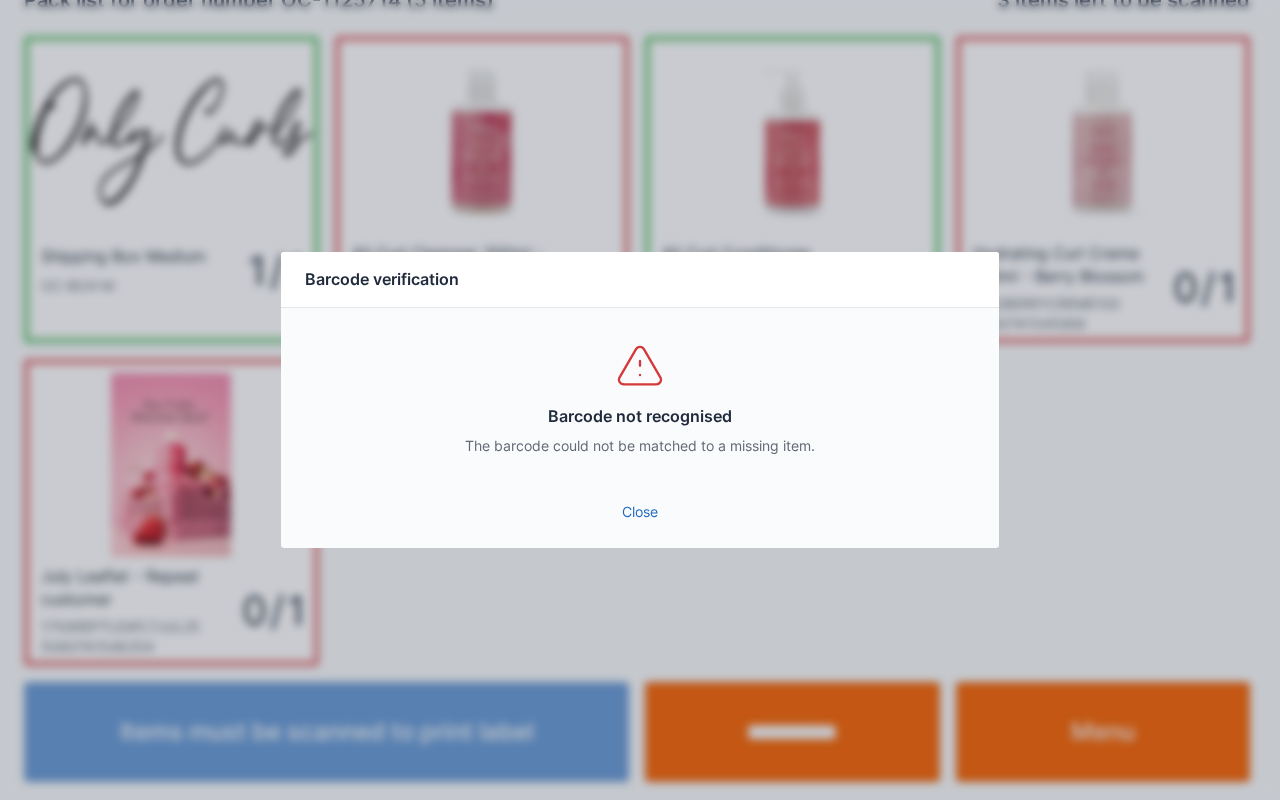 click on "Close" at bounding box center (640, 512) 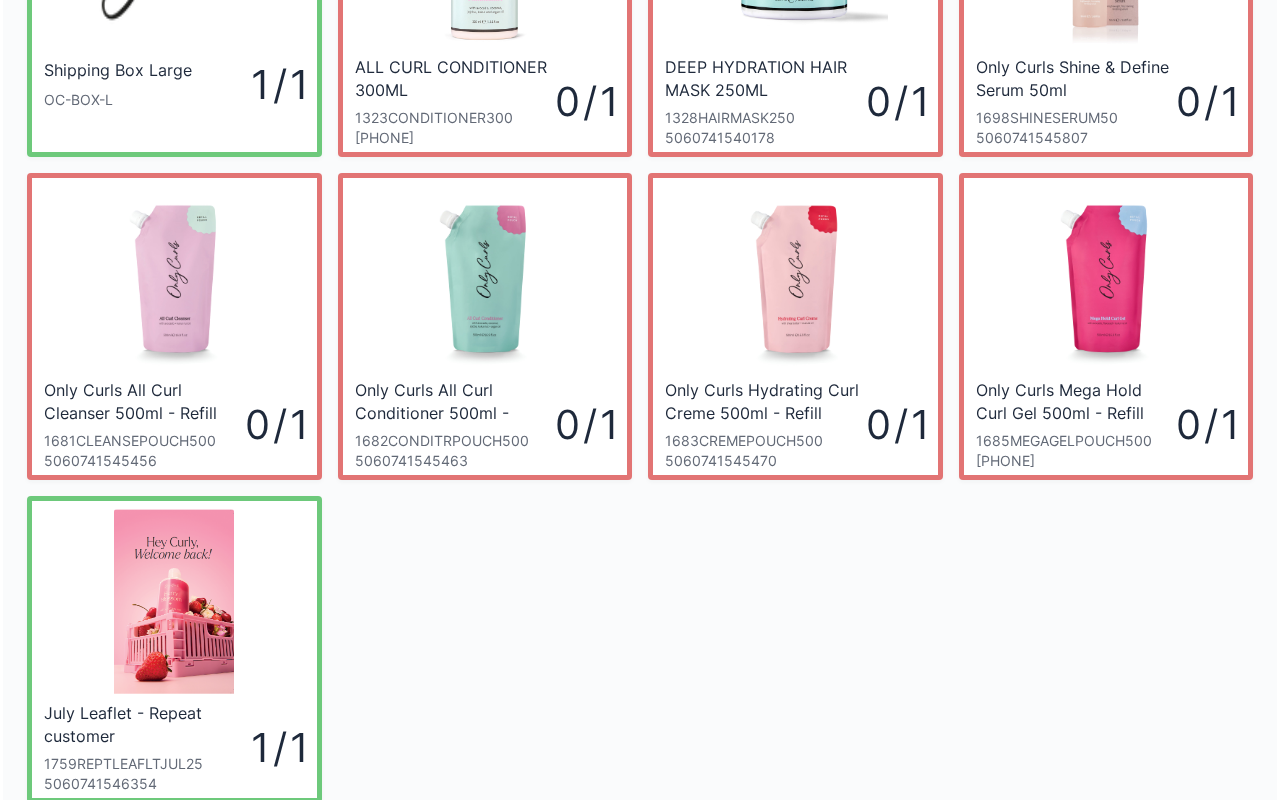 scroll, scrollTop: 359, scrollLeft: 0, axis: vertical 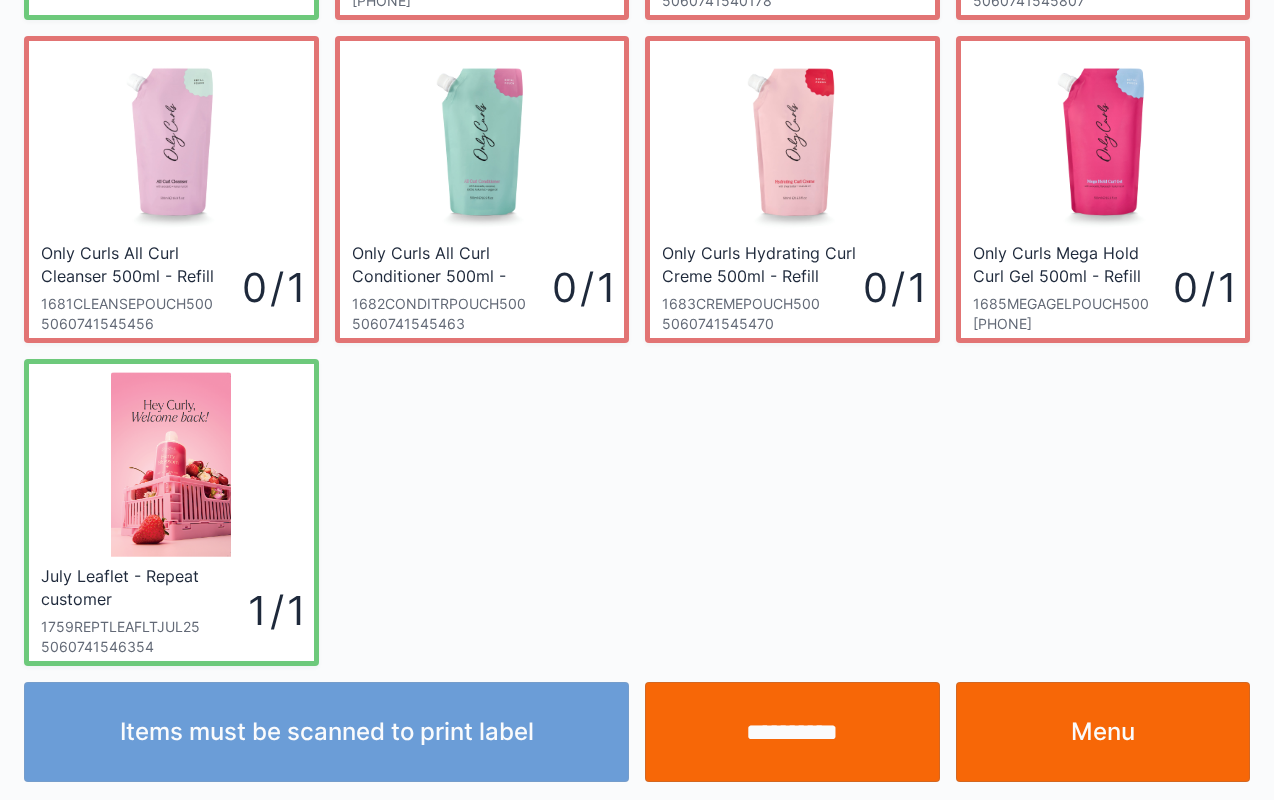 click on "**********" at bounding box center (792, 732) 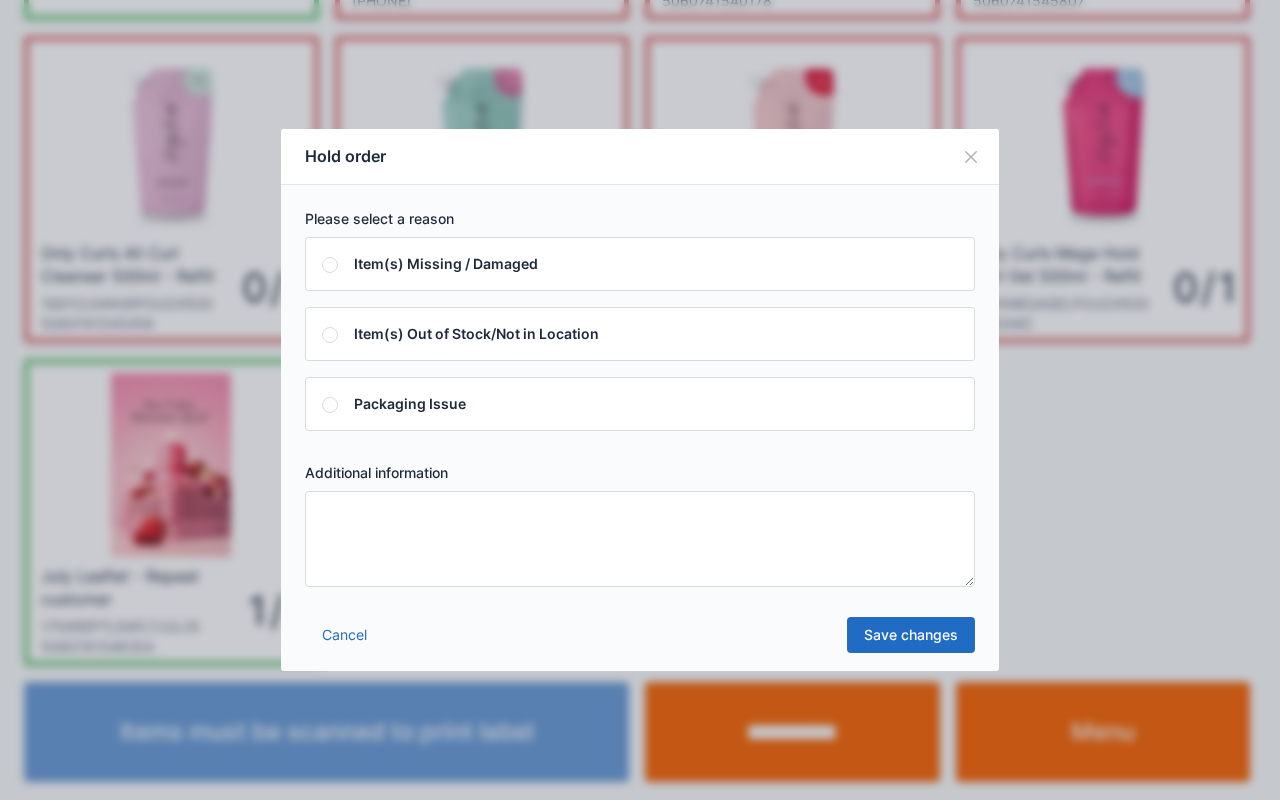 click at bounding box center (640, 539) 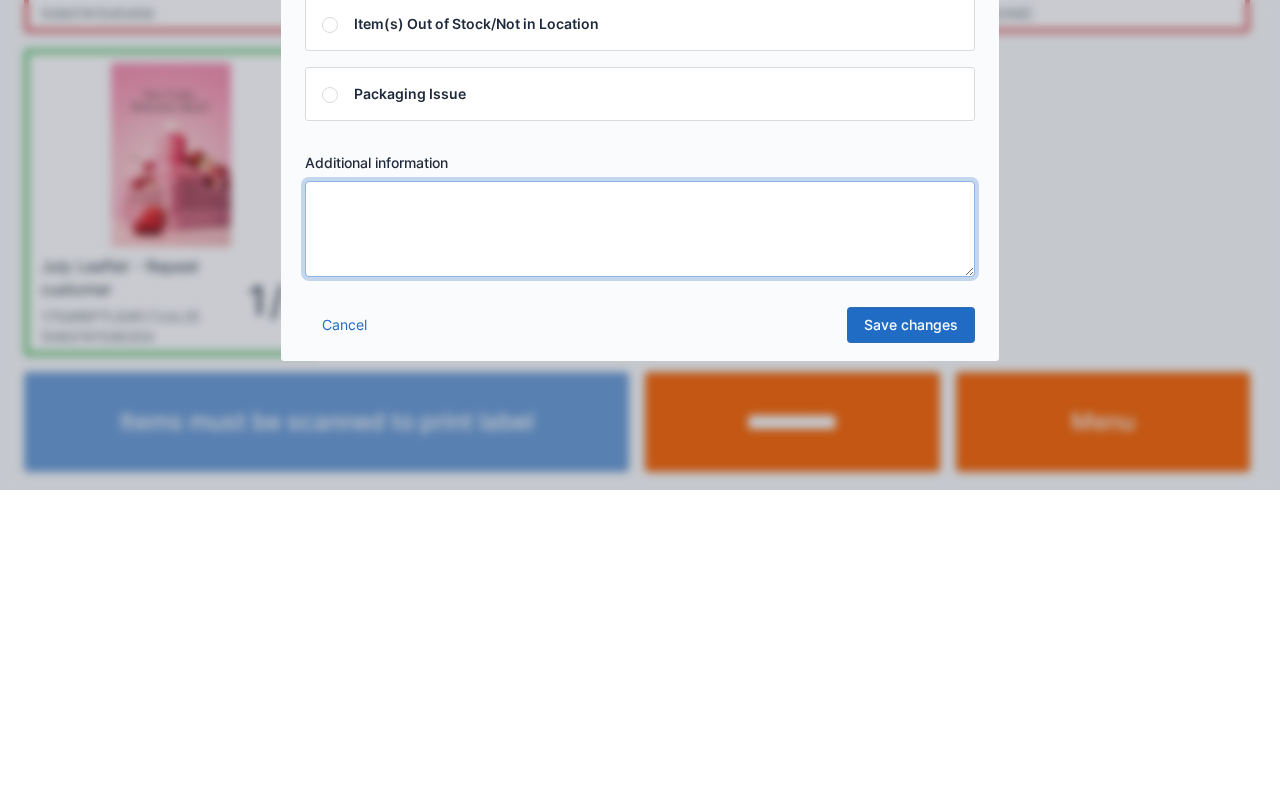 scroll, scrollTop: 359, scrollLeft: 0, axis: vertical 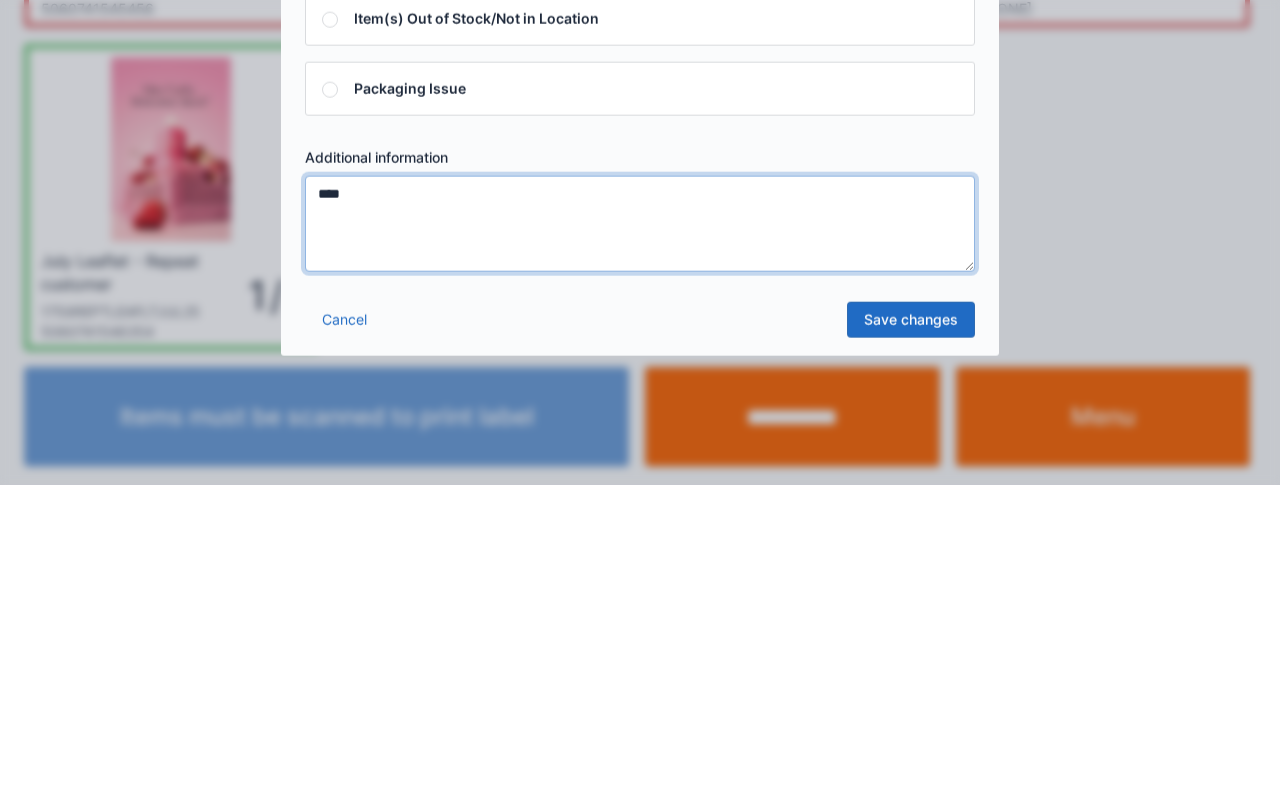 type on "****" 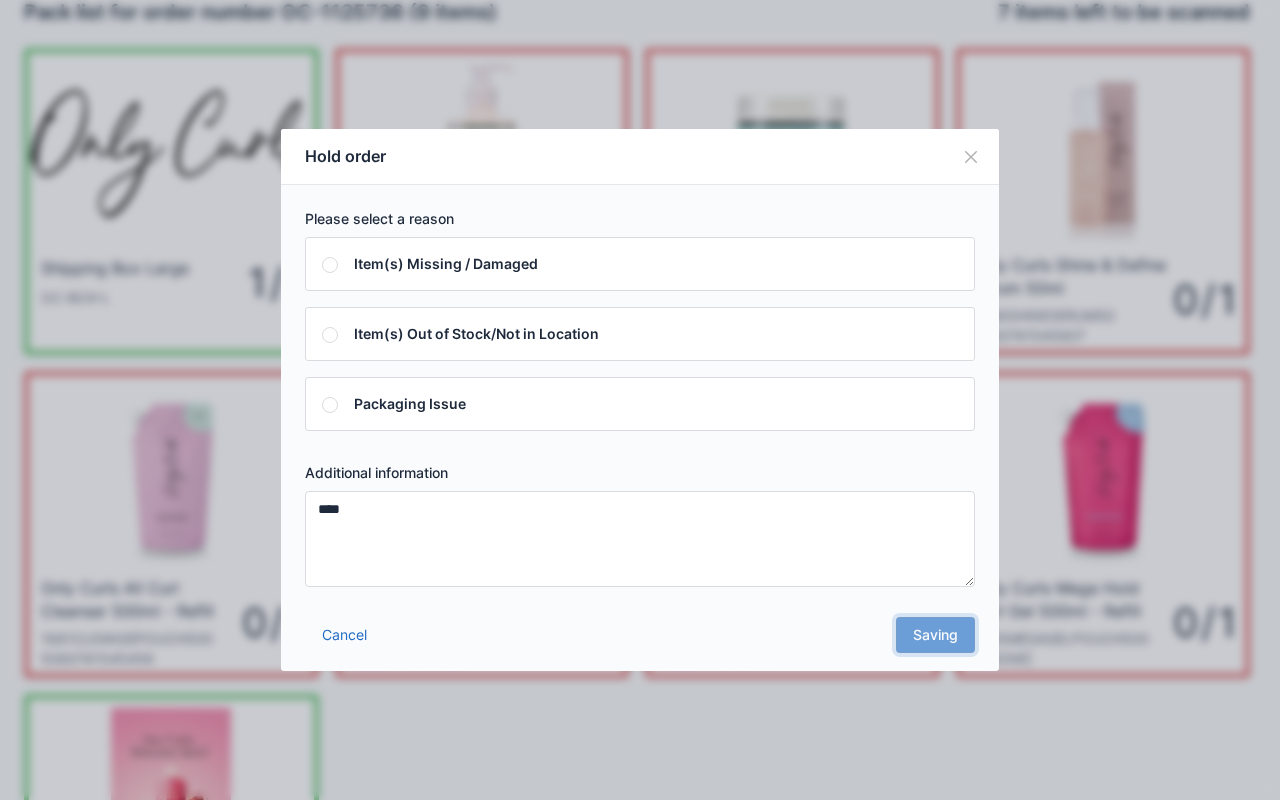 scroll, scrollTop: 0, scrollLeft: 0, axis: both 